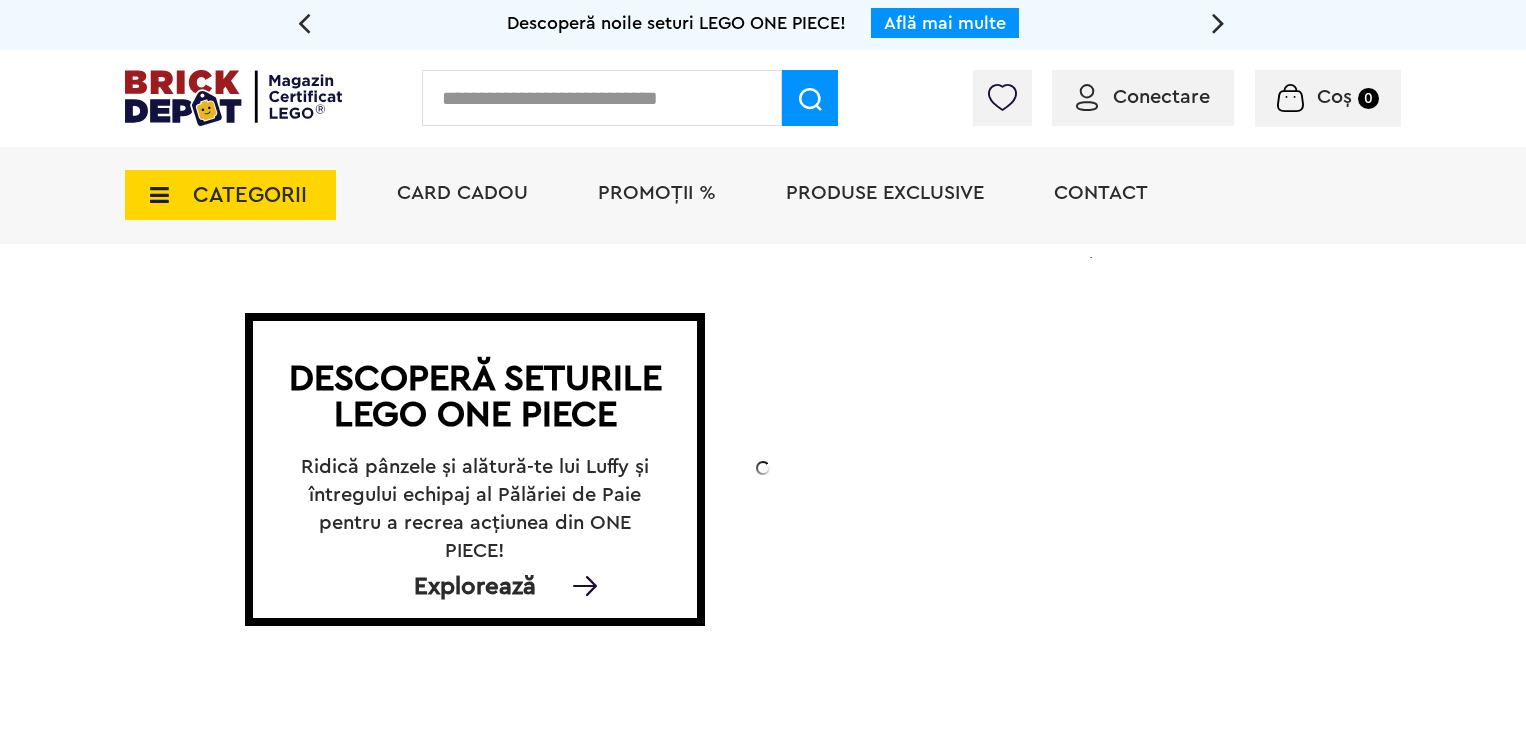 scroll, scrollTop: 0, scrollLeft: 0, axis: both 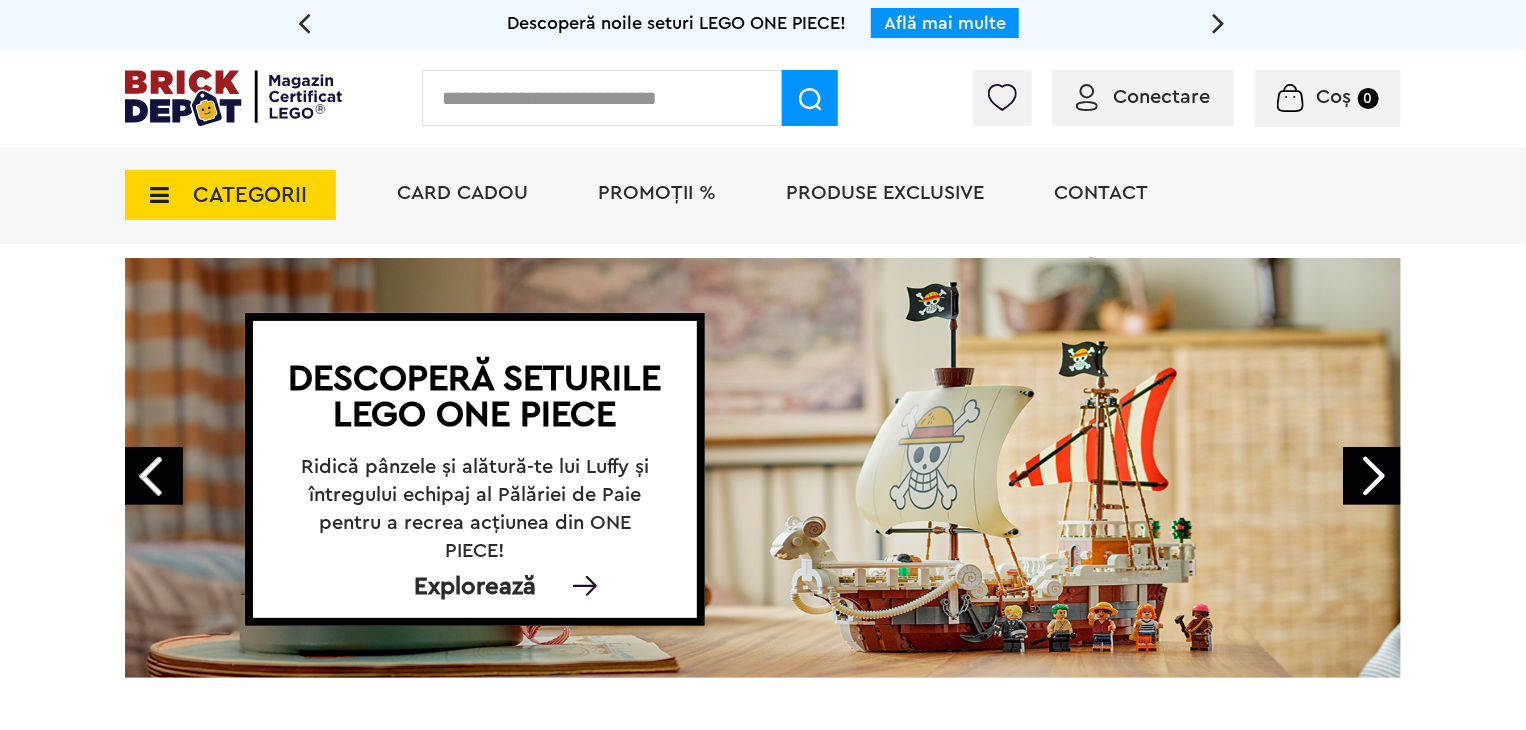 click at bounding box center (1218, 22) 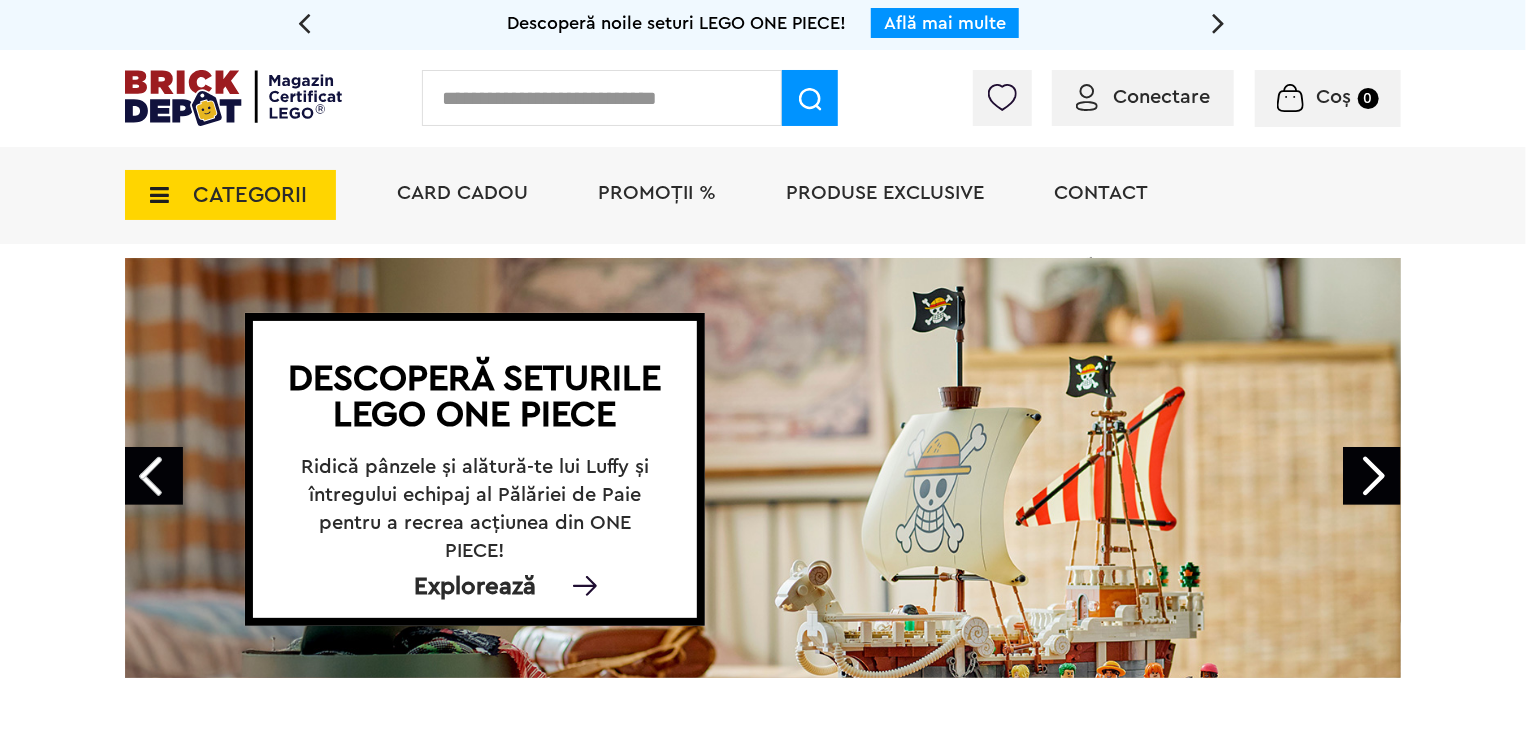 click on "Conectare" at bounding box center [1161, 97] 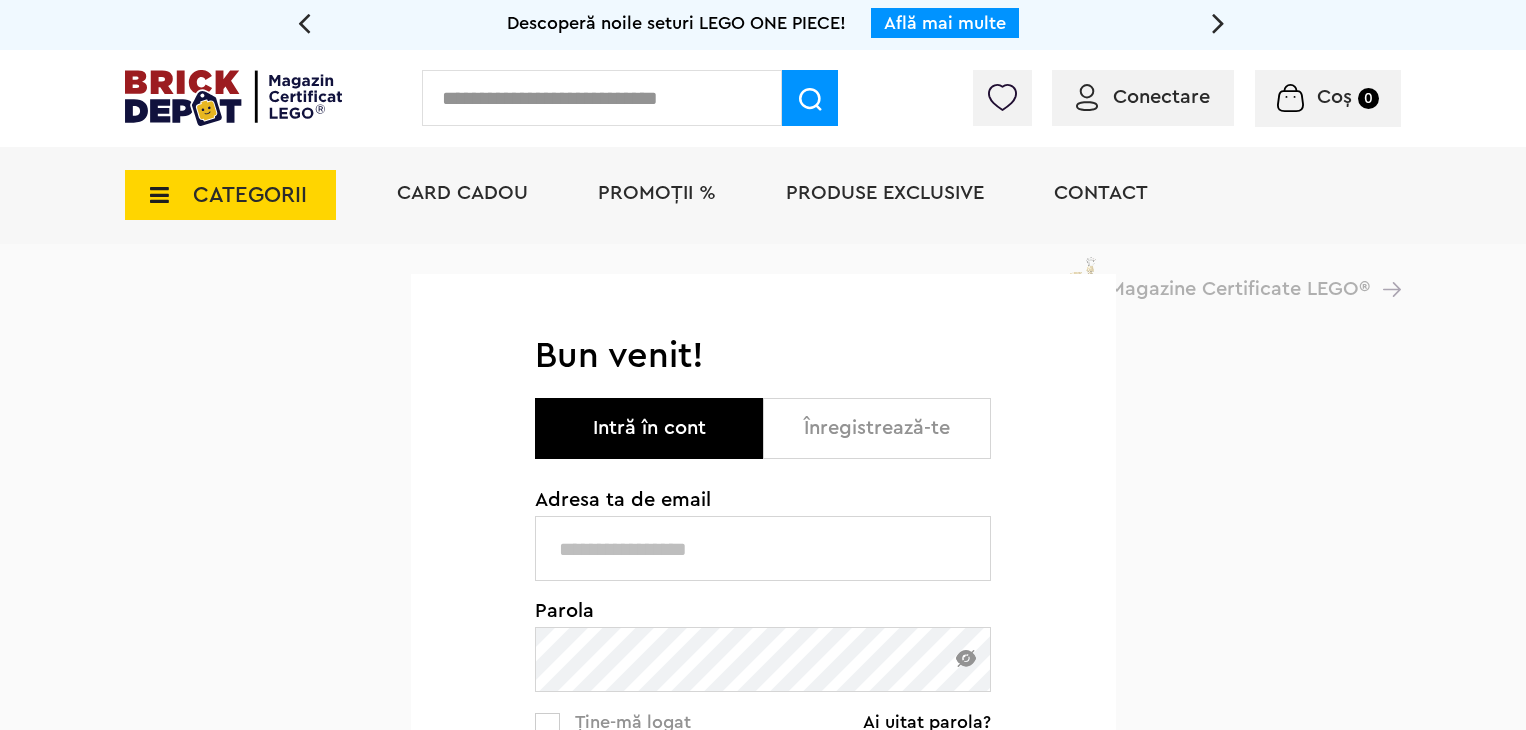 scroll, scrollTop: 0, scrollLeft: 0, axis: both 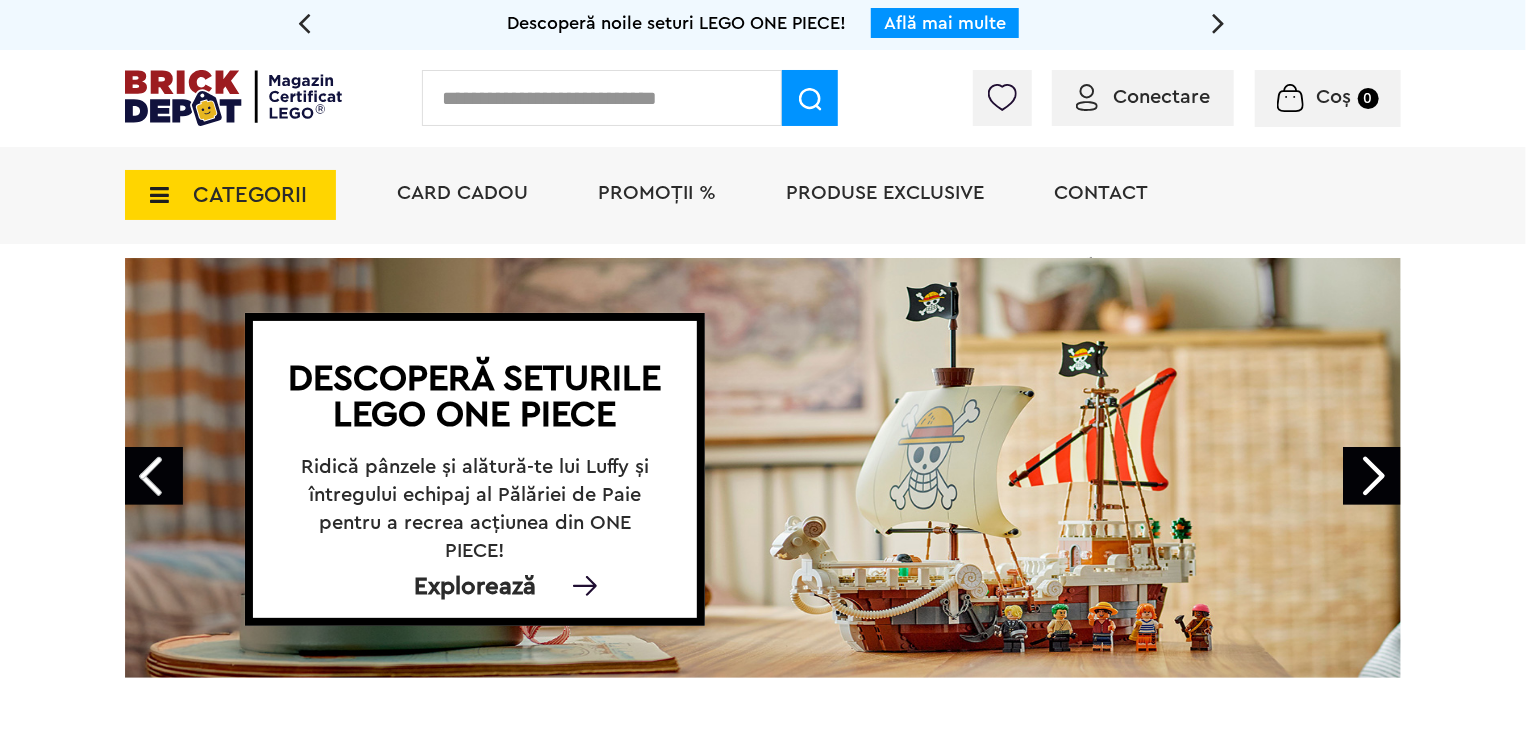 click on "PROMOȚII %" at bounding box center (657, 193) 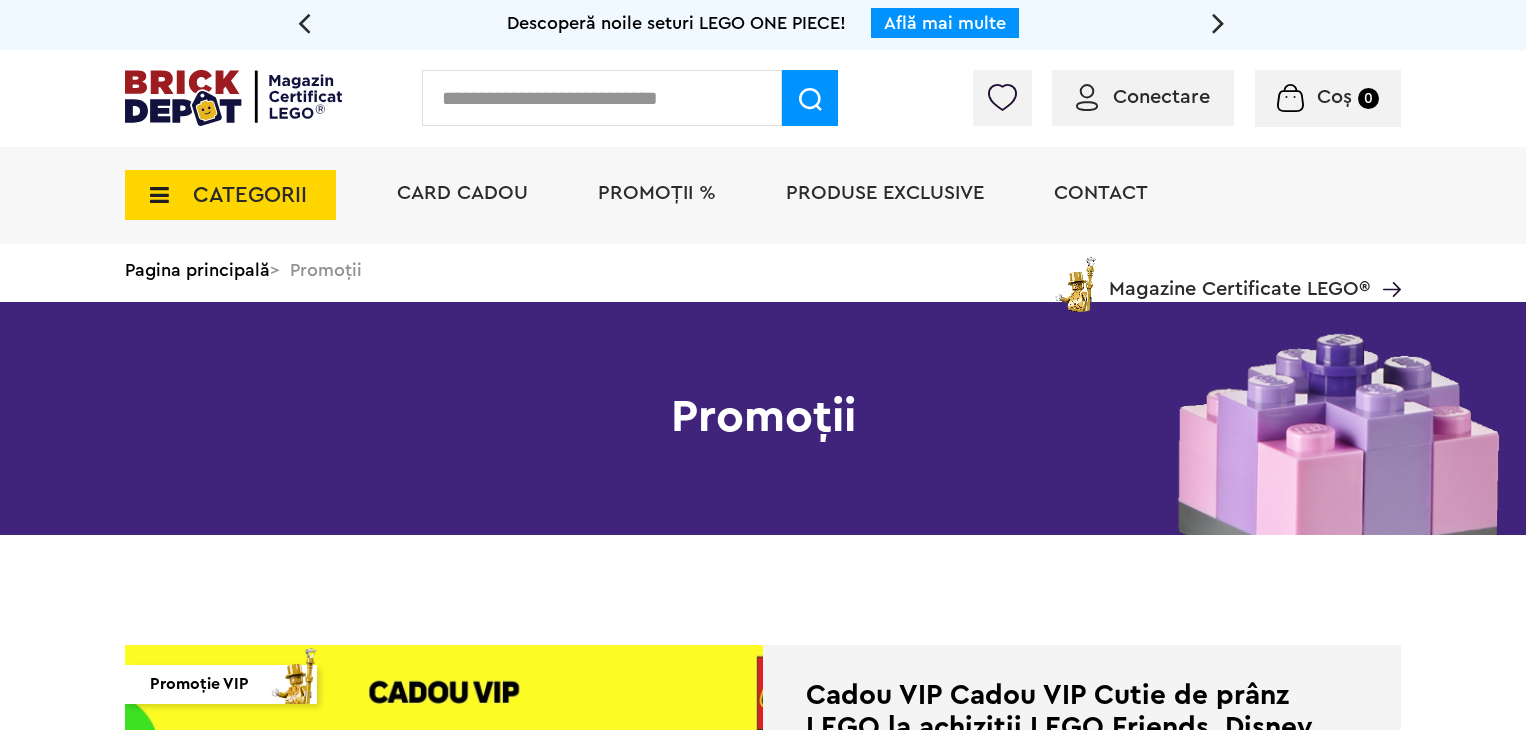 scroll, scrollTop: 0, scrollLeft: 0, axis: both 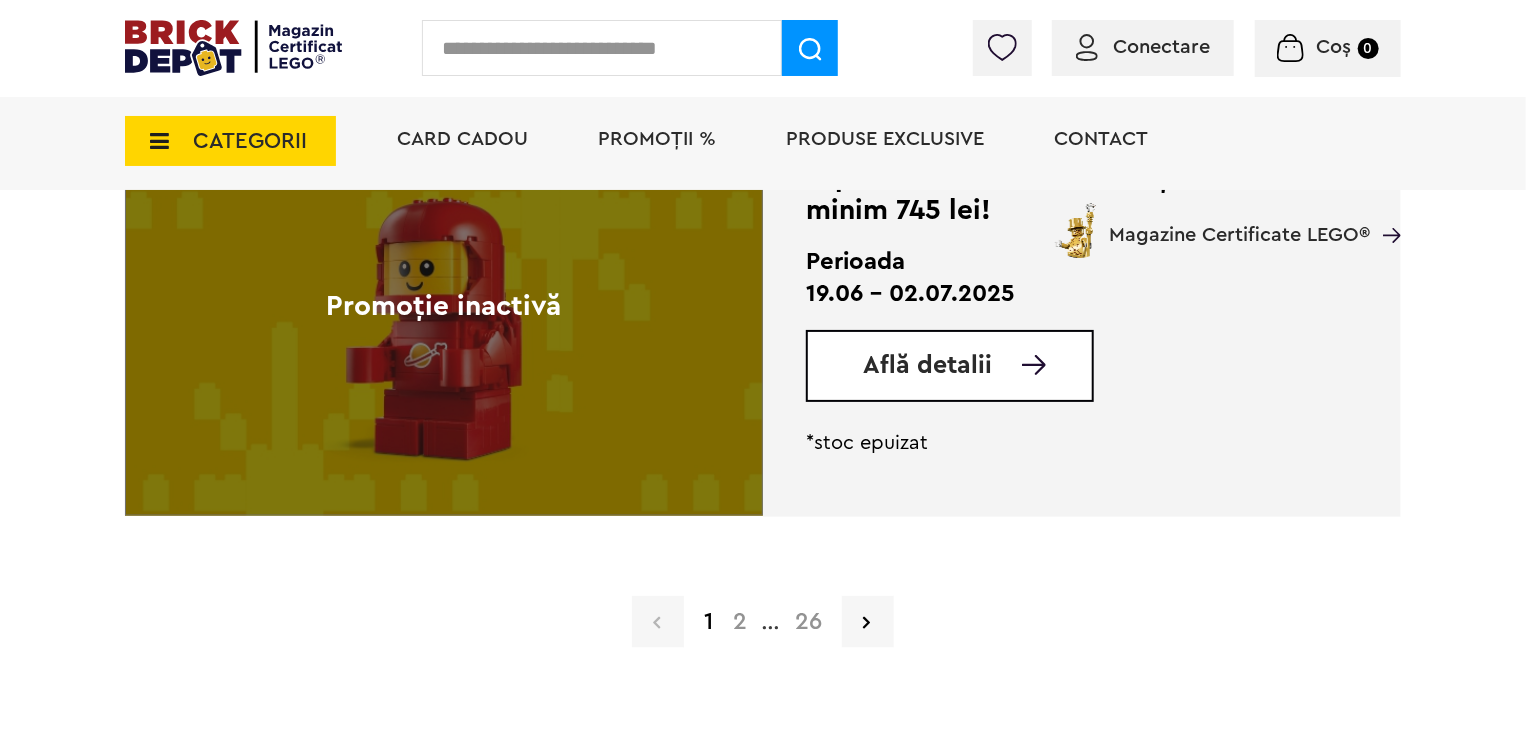 click on "2" at bounding box center (740, 622) 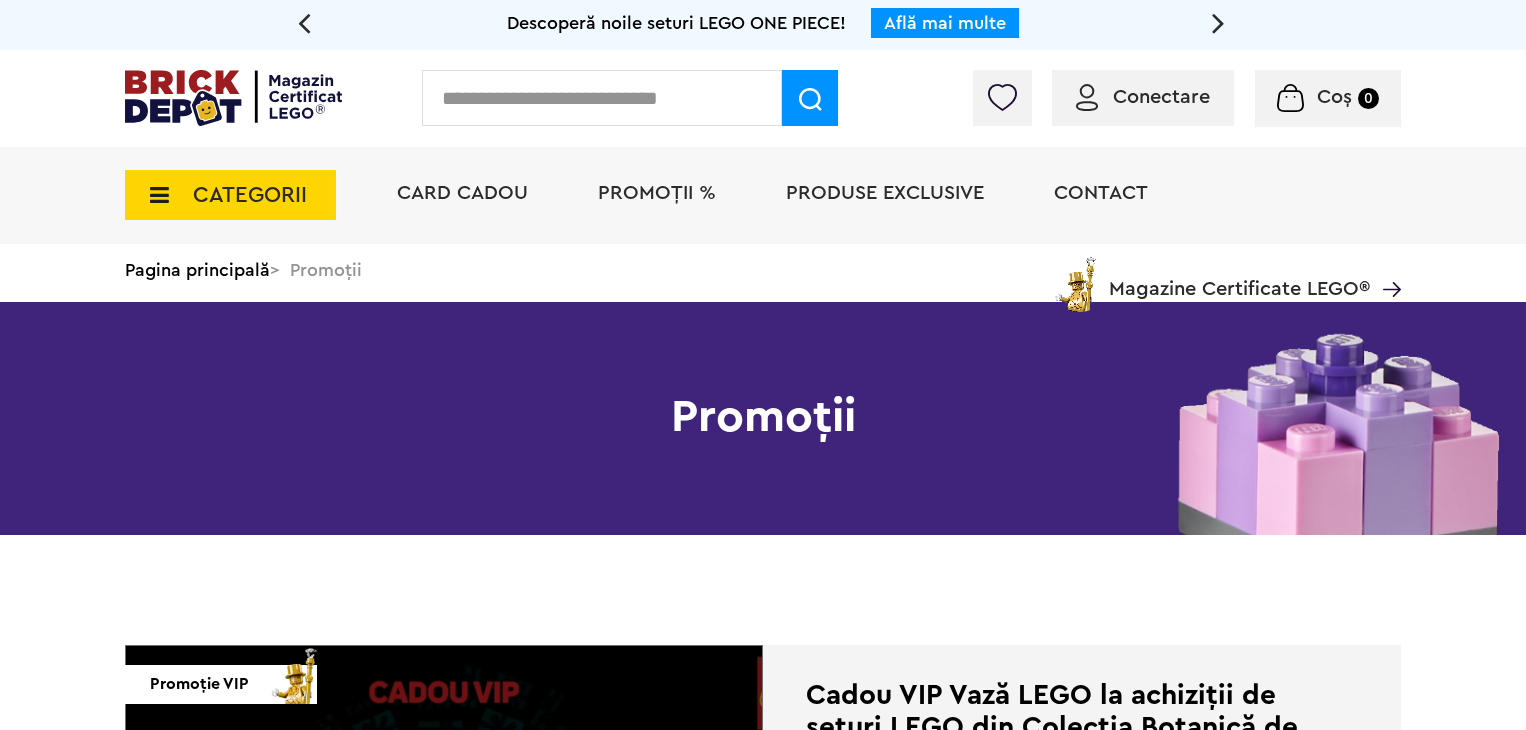 scroll, scrollTop: 0, scrollLeft: 0, axis: both 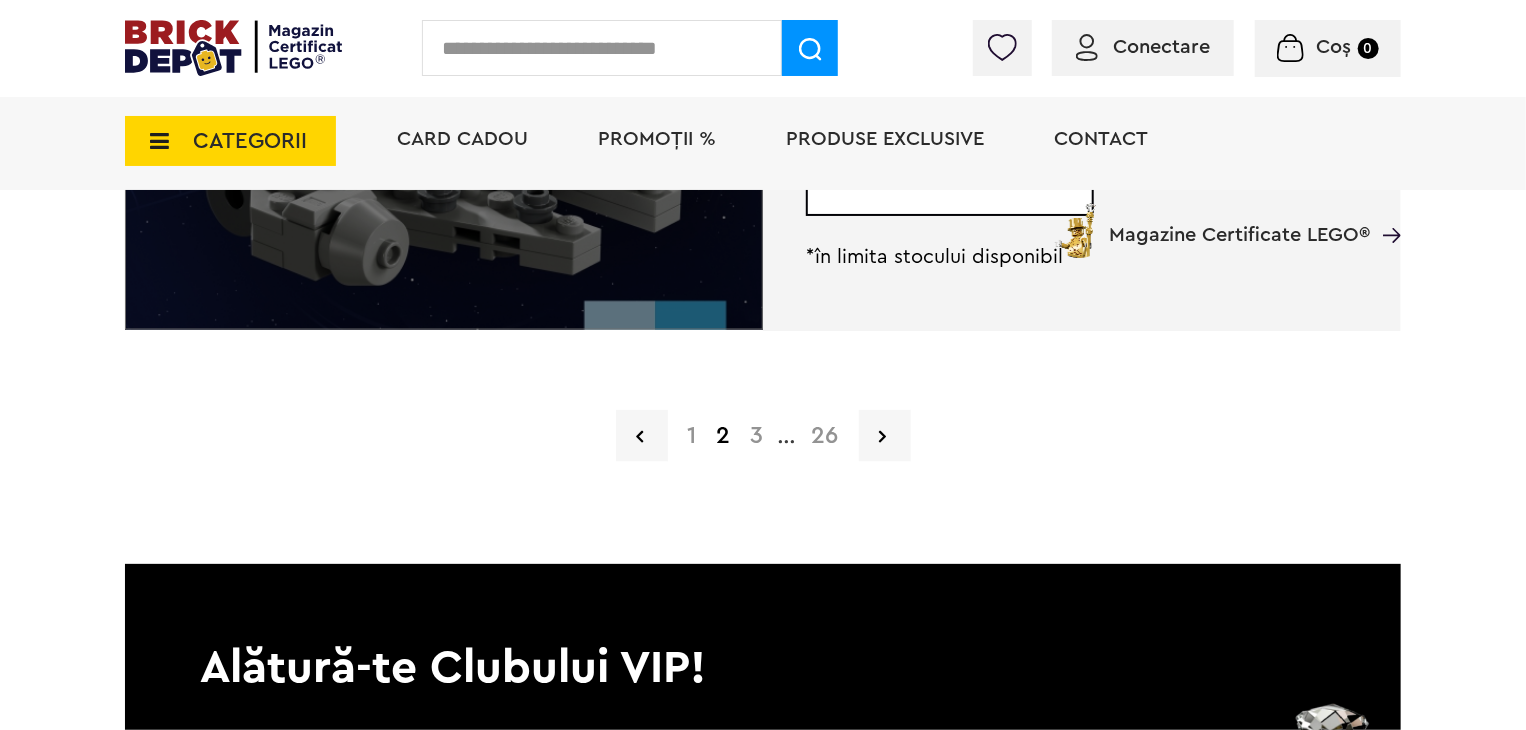 click on "3" at bounding box center [757, 436] 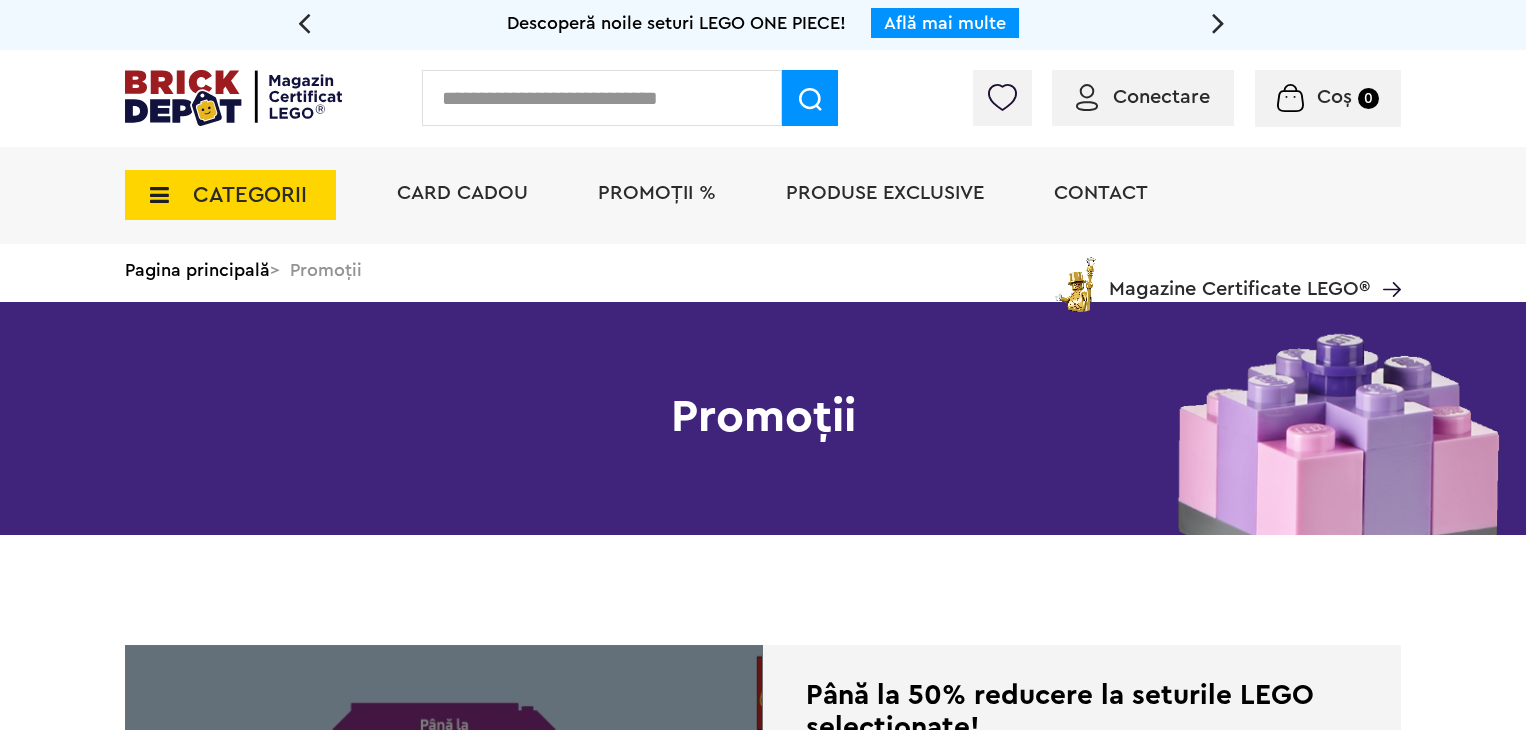 scroll, scrollTop: 0, scrollLeft: 0, axis: both 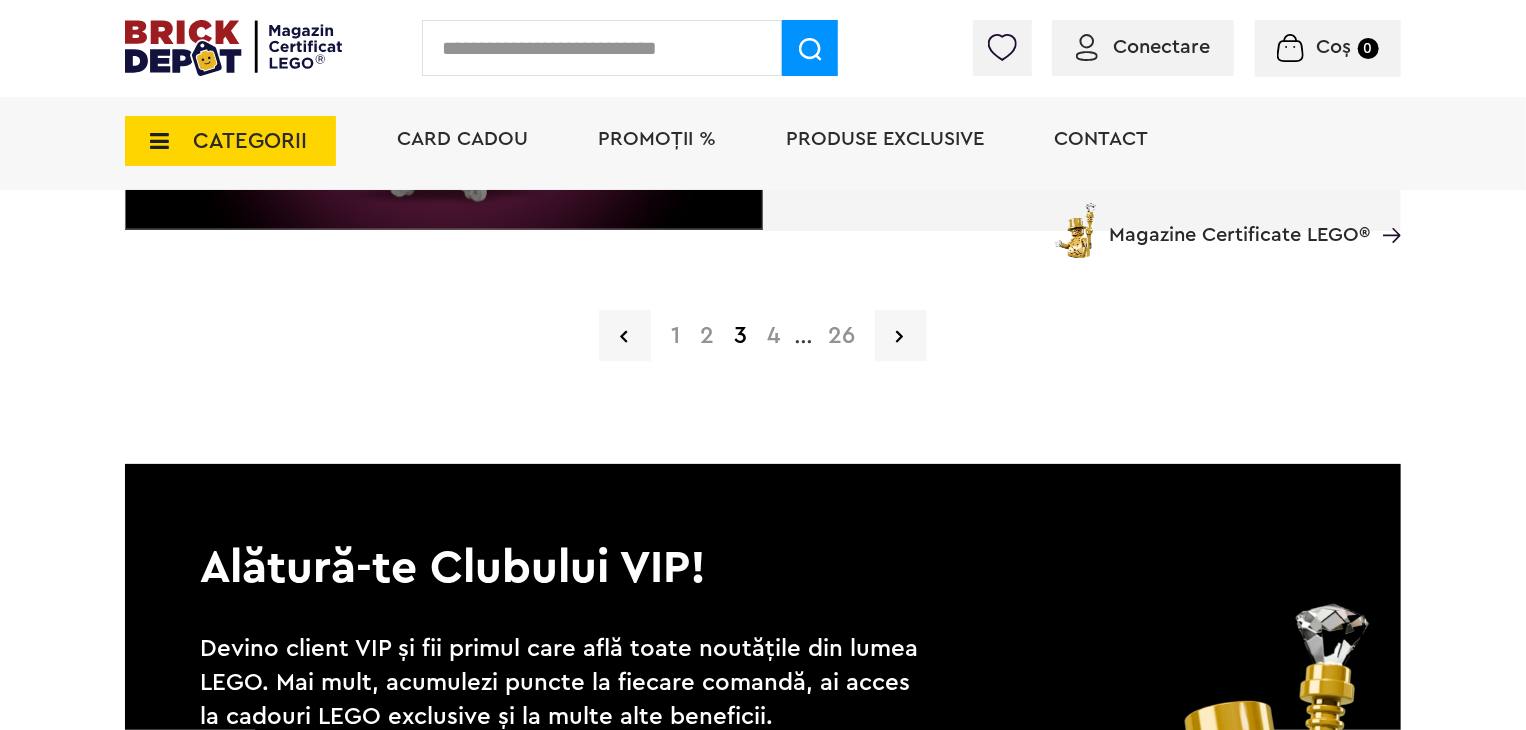 click on "4" at bounding box center [773, 336] 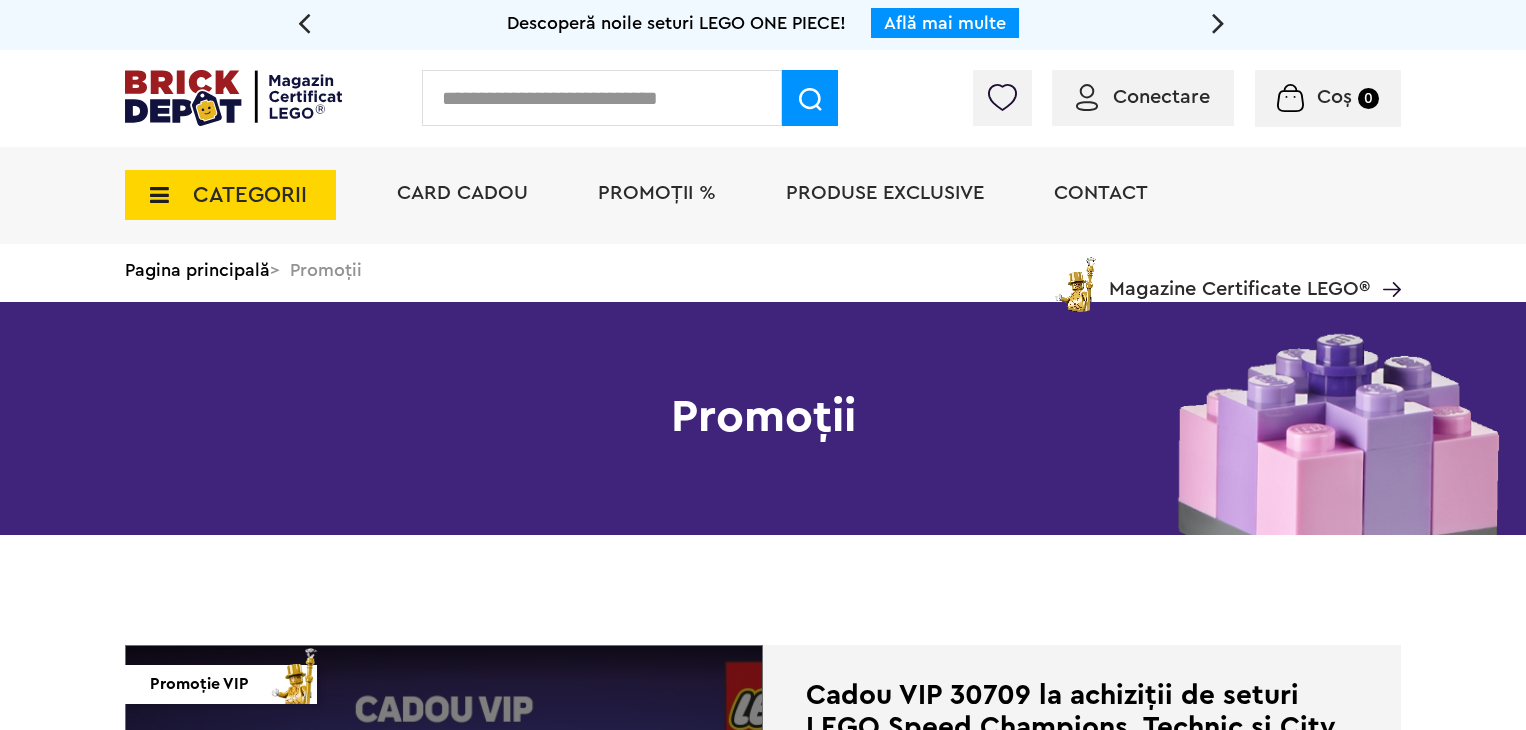 scroll, scrollTop: 0, scrollLeft: 0, axis: both 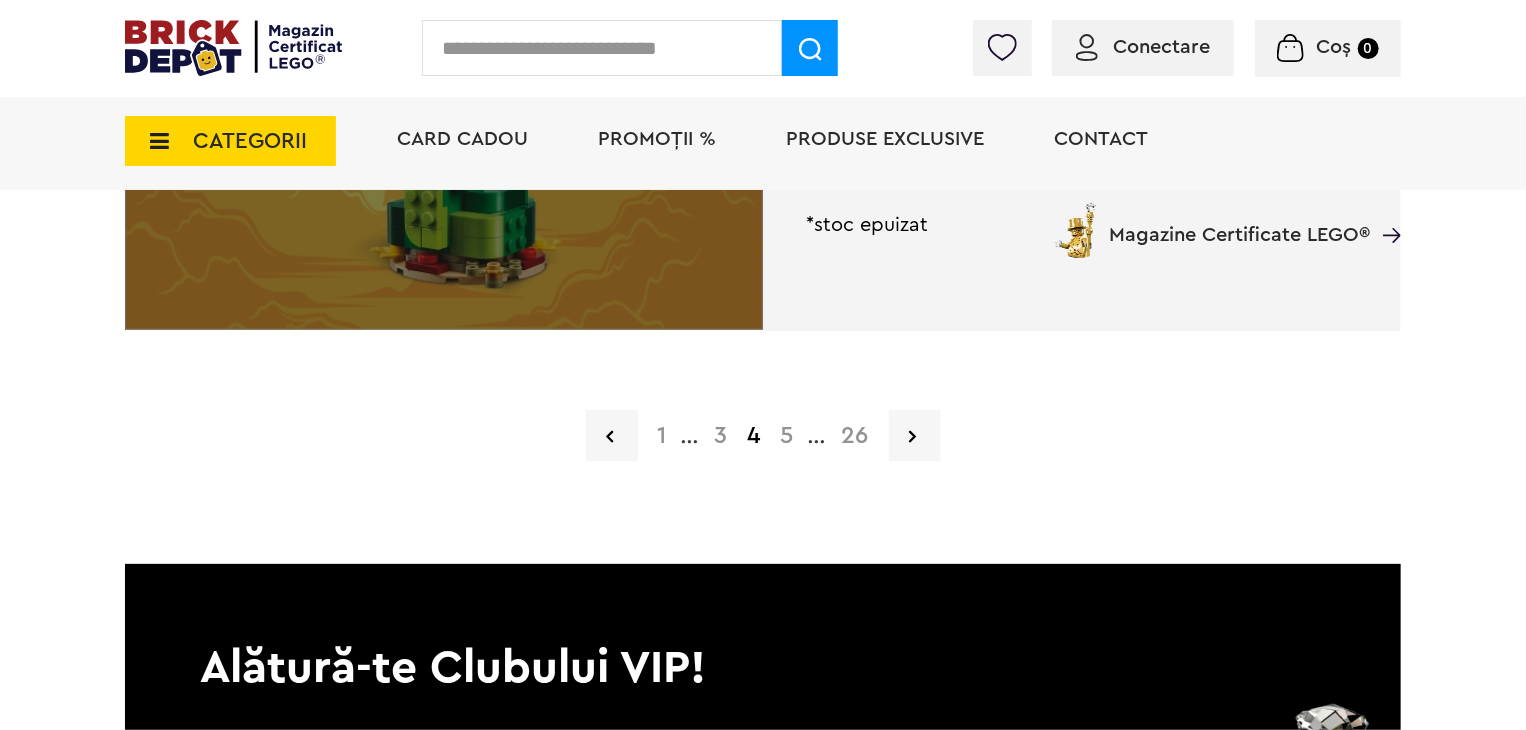 click on "5" at bounding box center (787, 436) 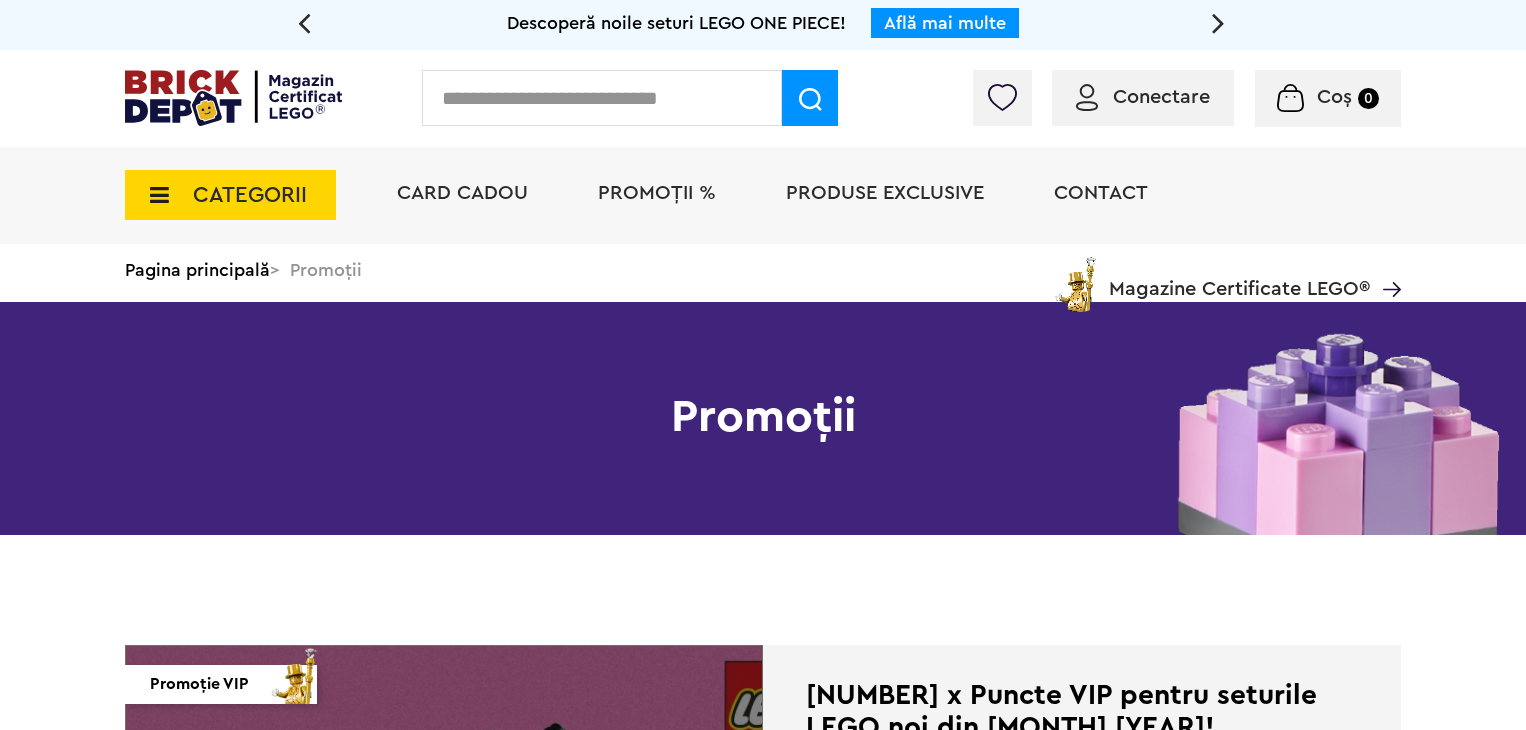 scroll, scrollTop: 0, scrollLeft: 0, axis: both 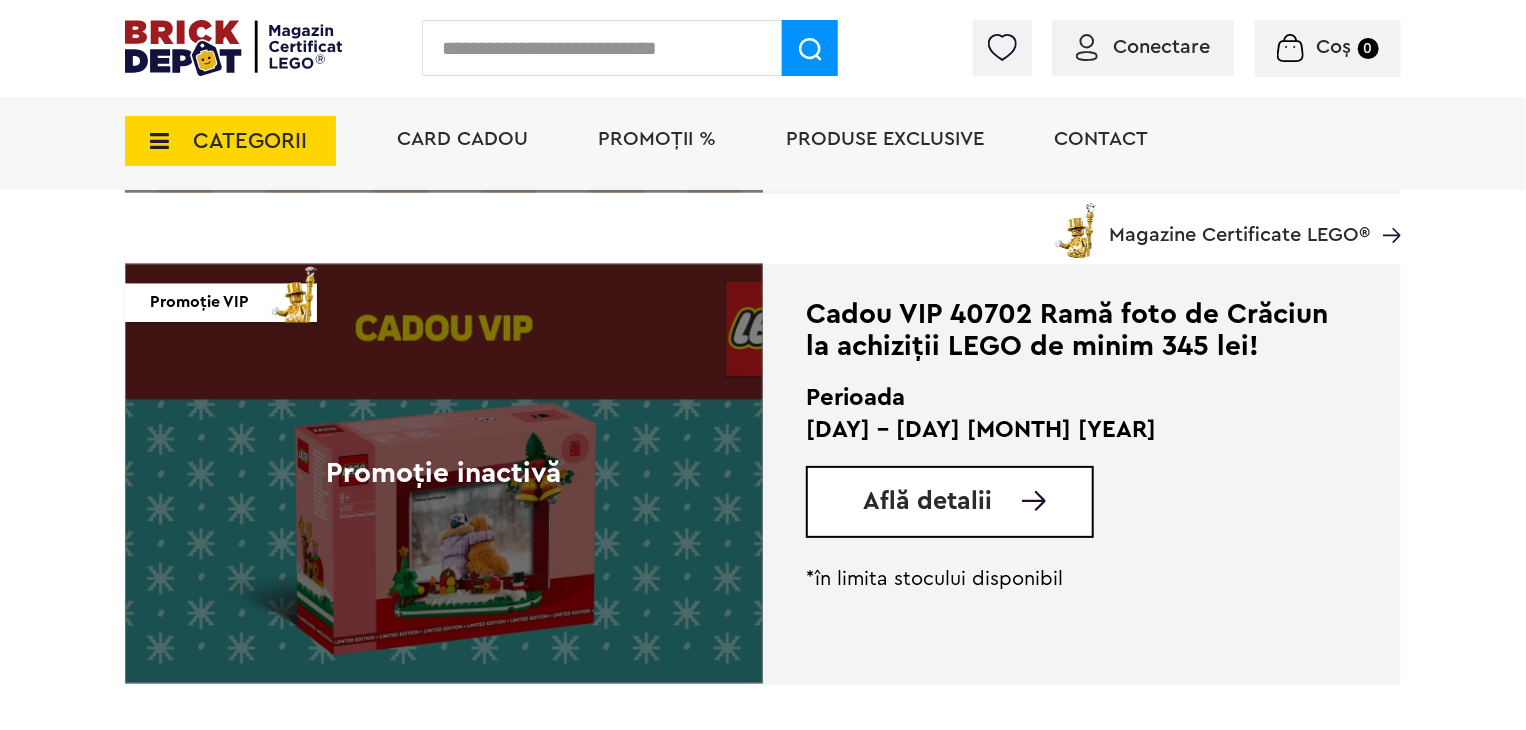 click on "Promoție inactivă" at bounding box center [444, 474] 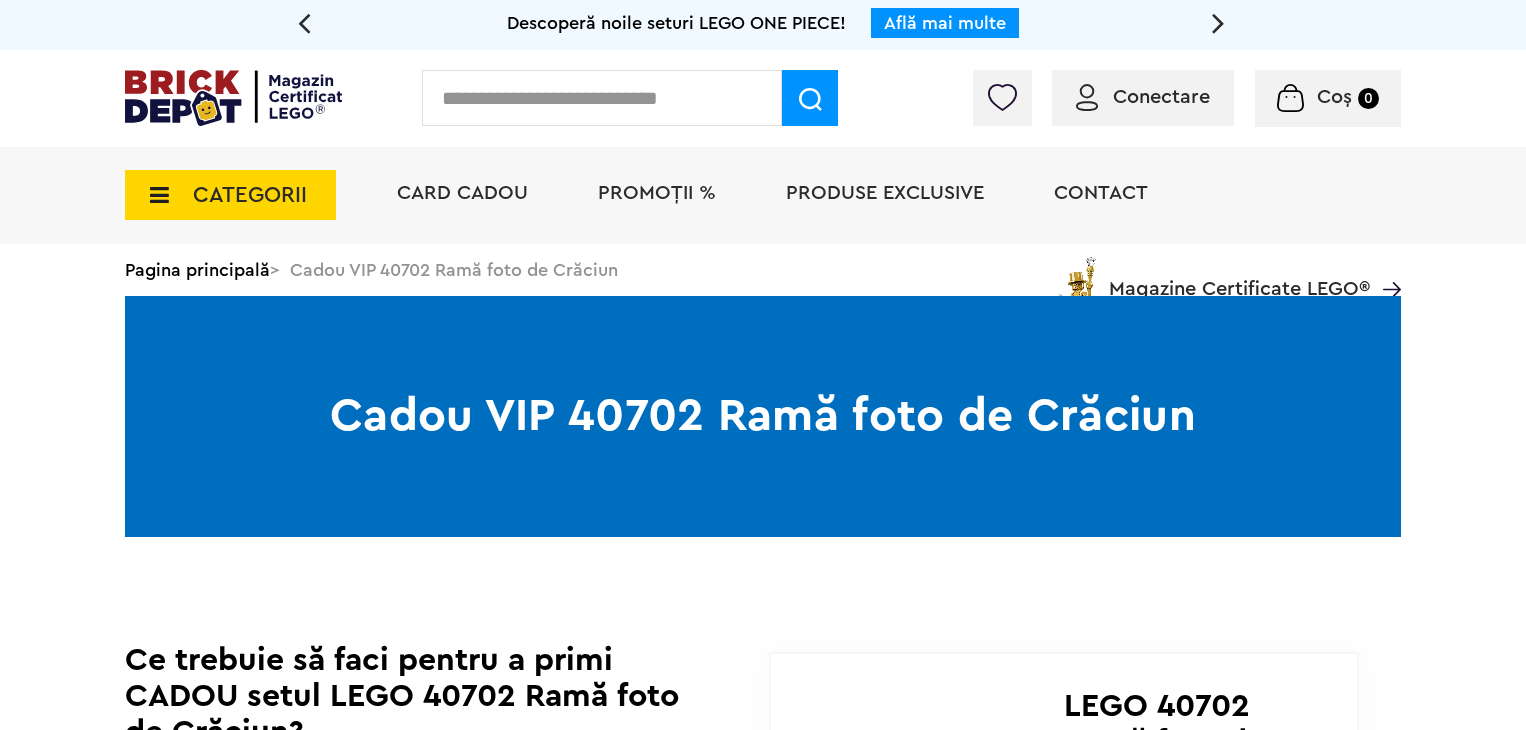 scroll, scrollTop: 0, scrollLeft: 0, axis: both 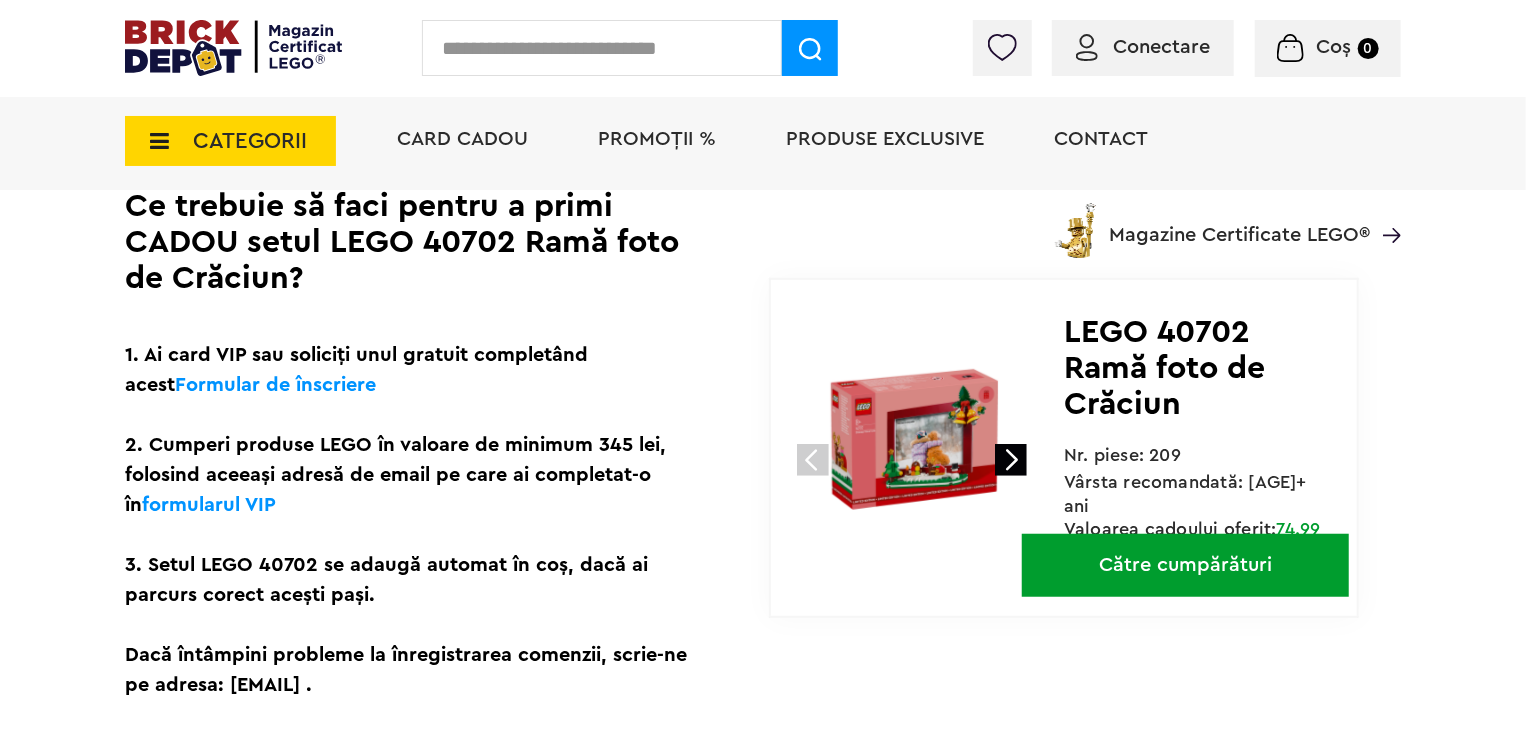 click at bounding box center (914, 439) 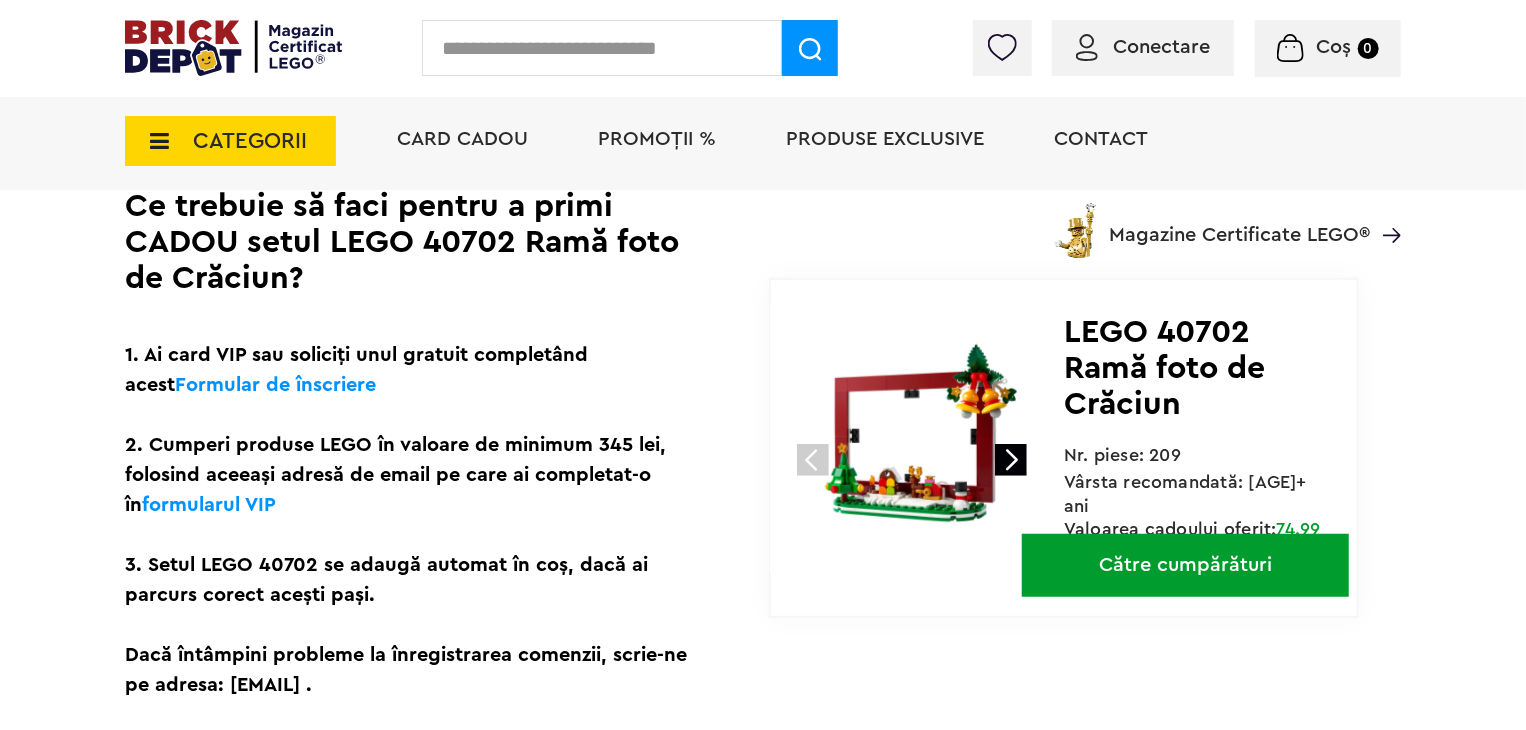 click at bounding box center [1011, 460] 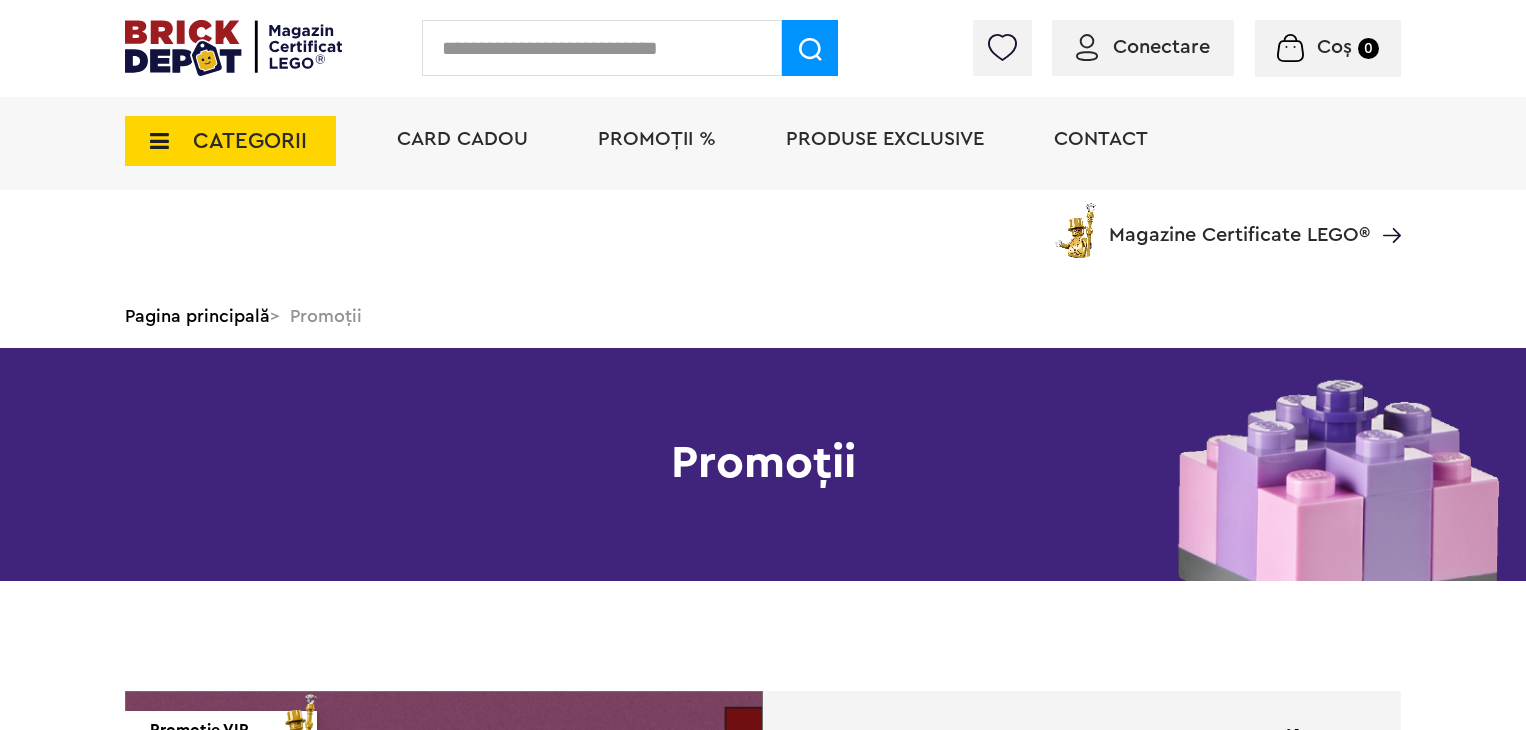 scroll, scrollTop: 1900, scrollLeft: 0, axis: vertical 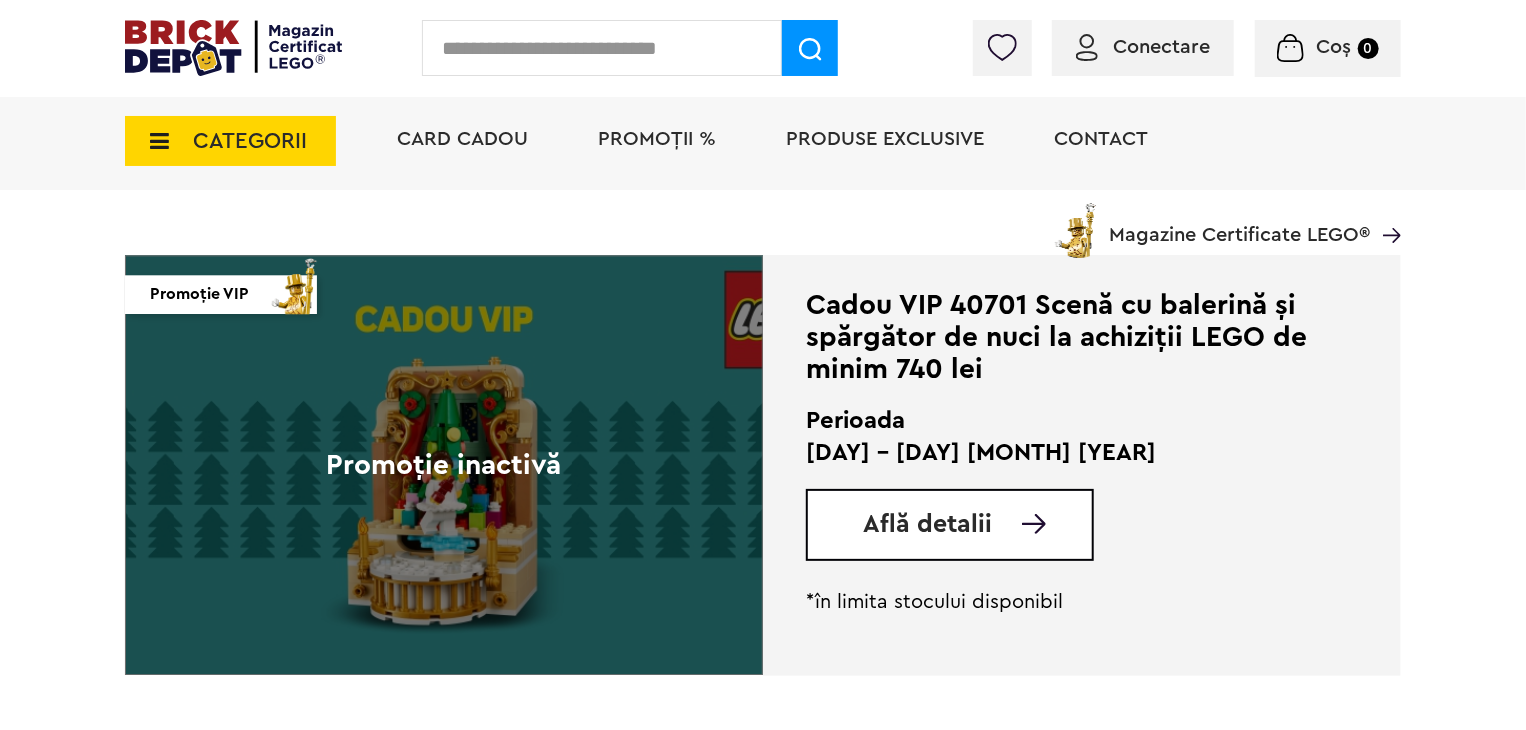 click on "Promoție inactivă" at bounding box center [444, 465] 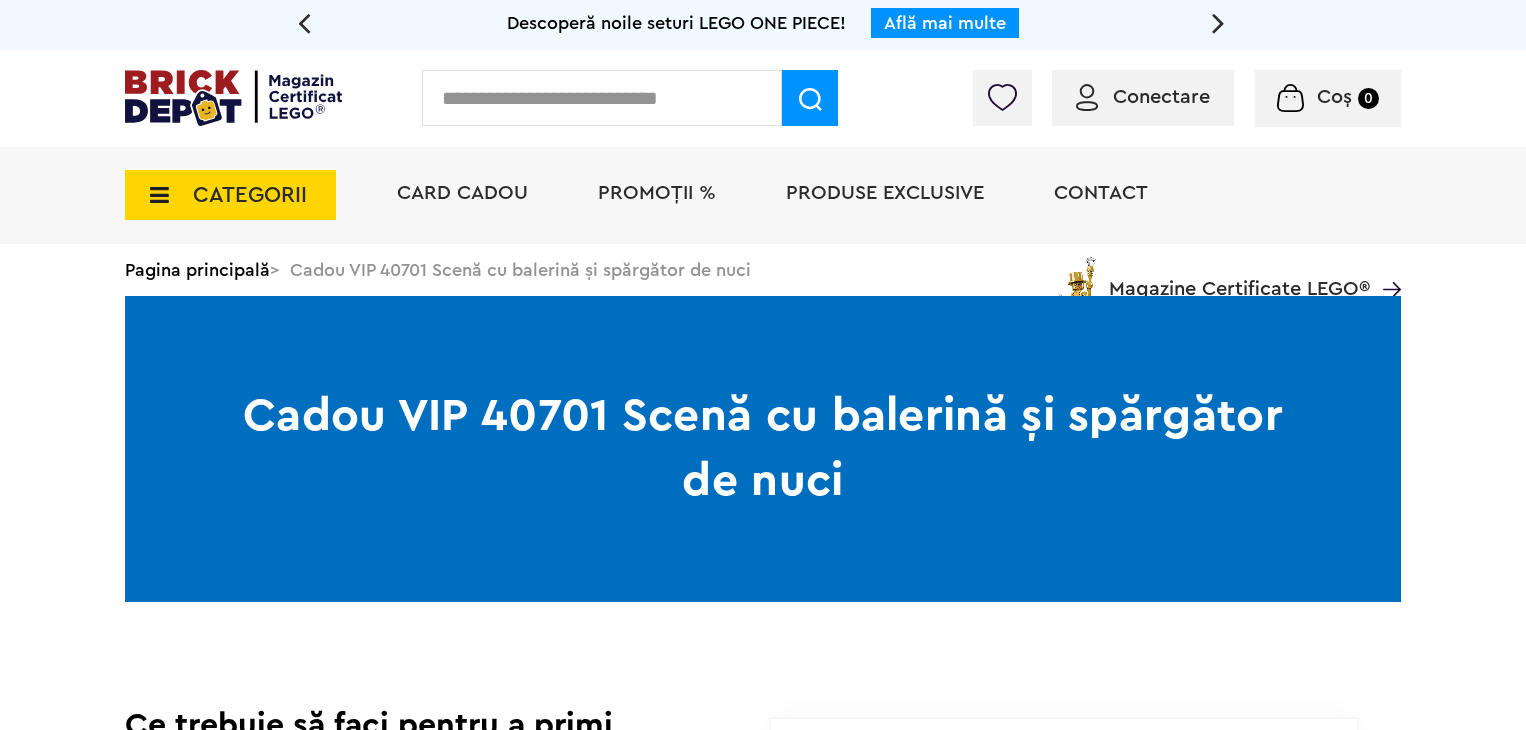 scroll, scrollTop: 73, scrollLeft: 0, axis: vertical 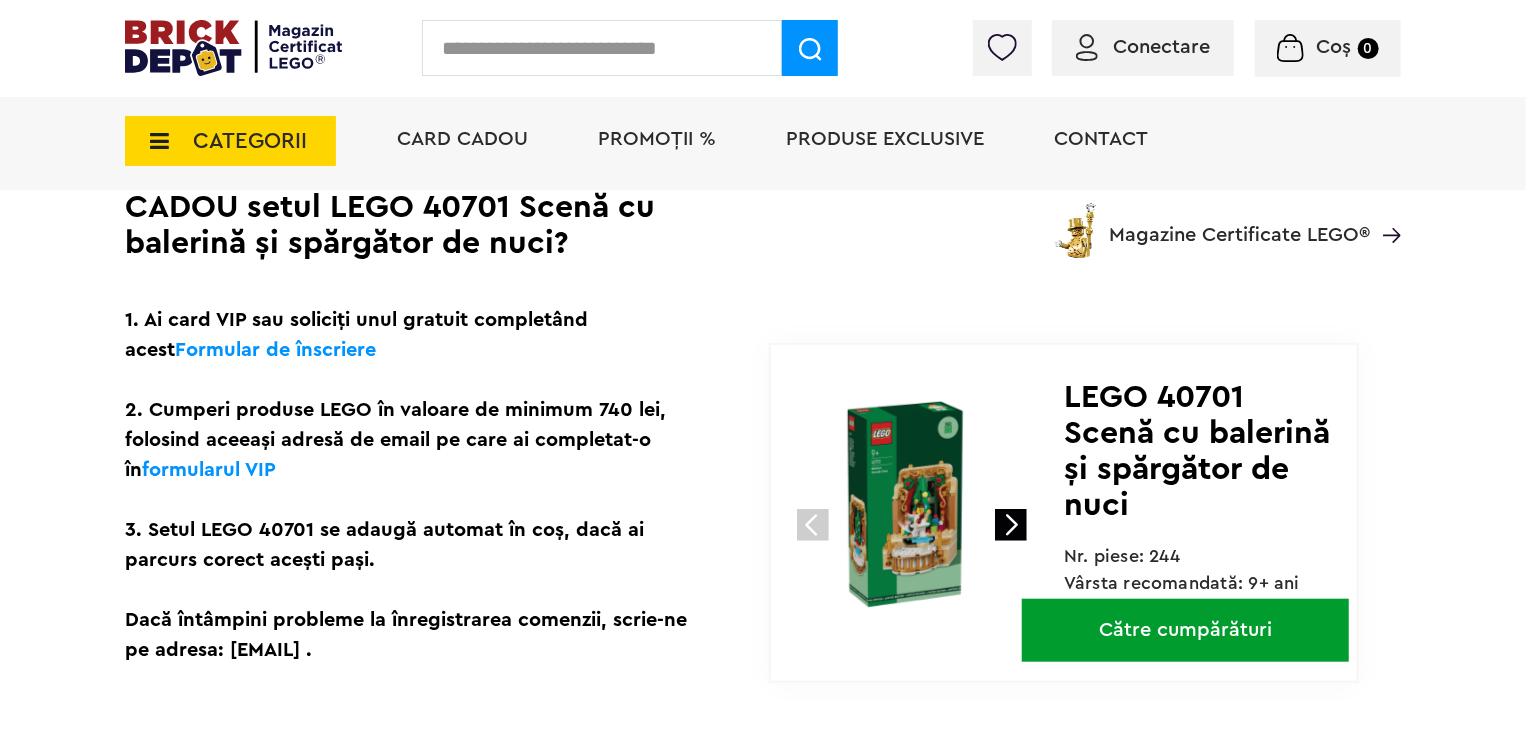 click at bounding box center (914, 504) 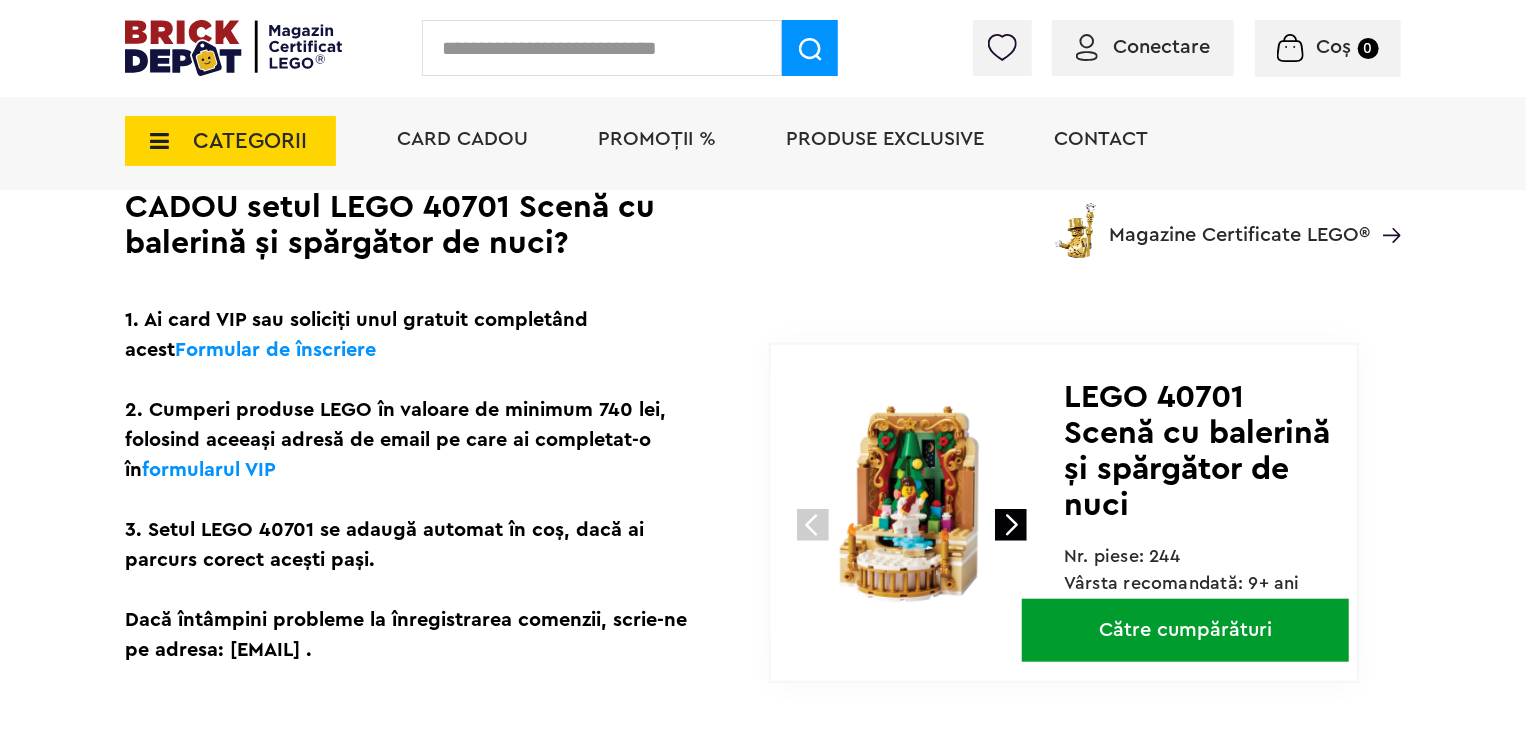 click at bounding box center (1011, 525) 